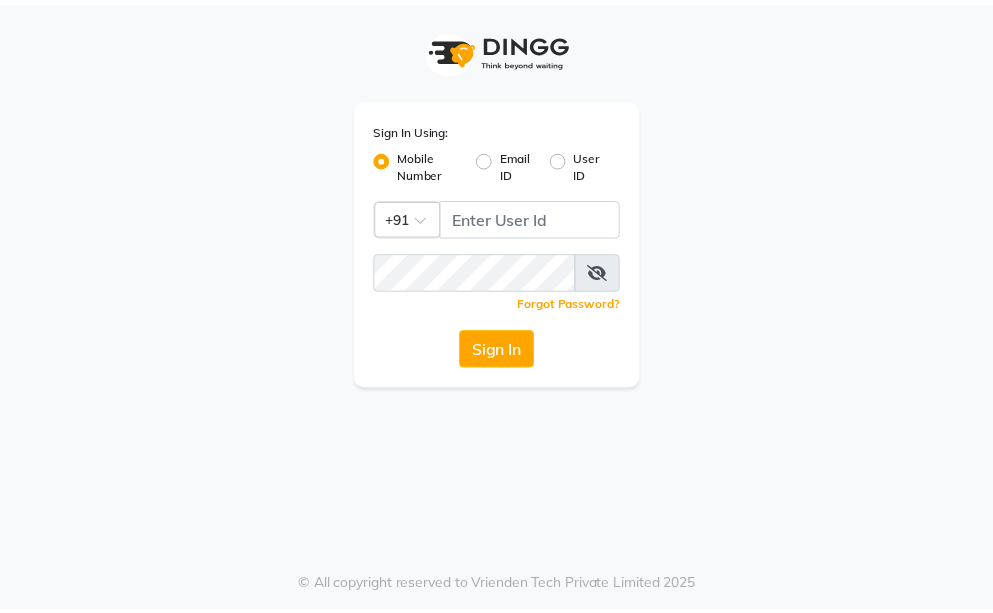 scroll, scrollTop: 0, scrollLeft: 0, axis: both 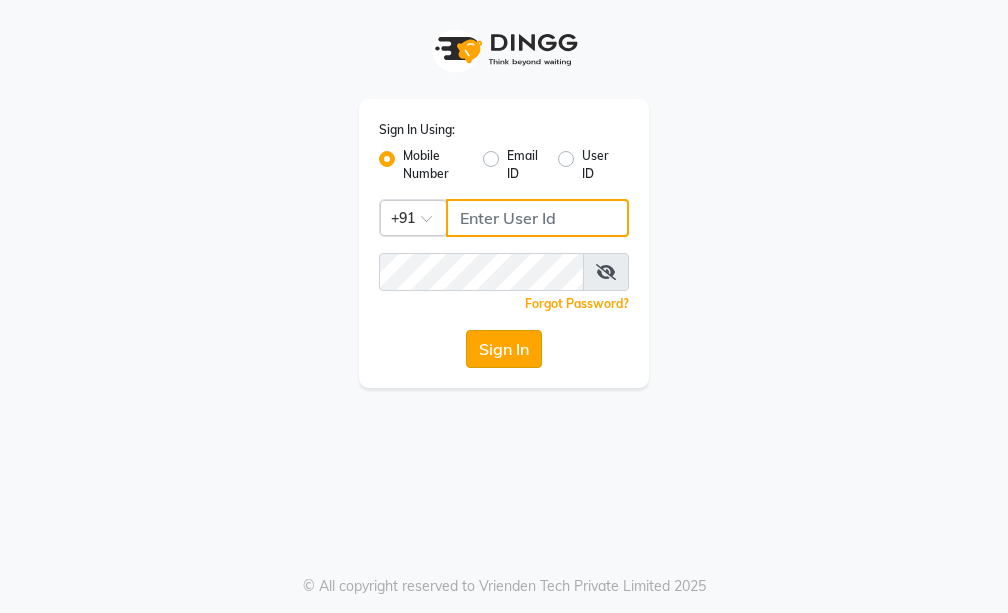 type on "7860000795" 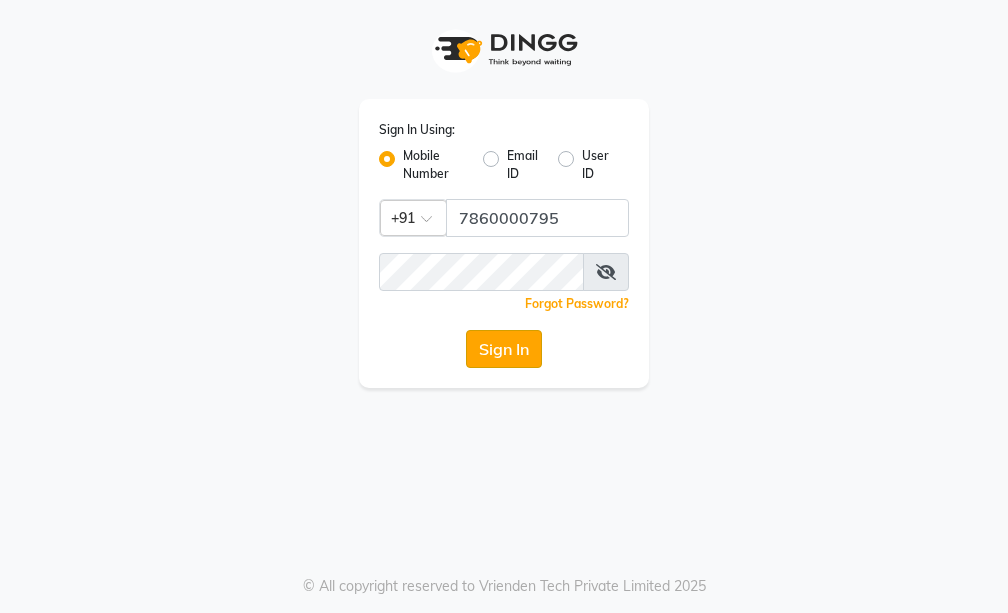 click on "Sign In" 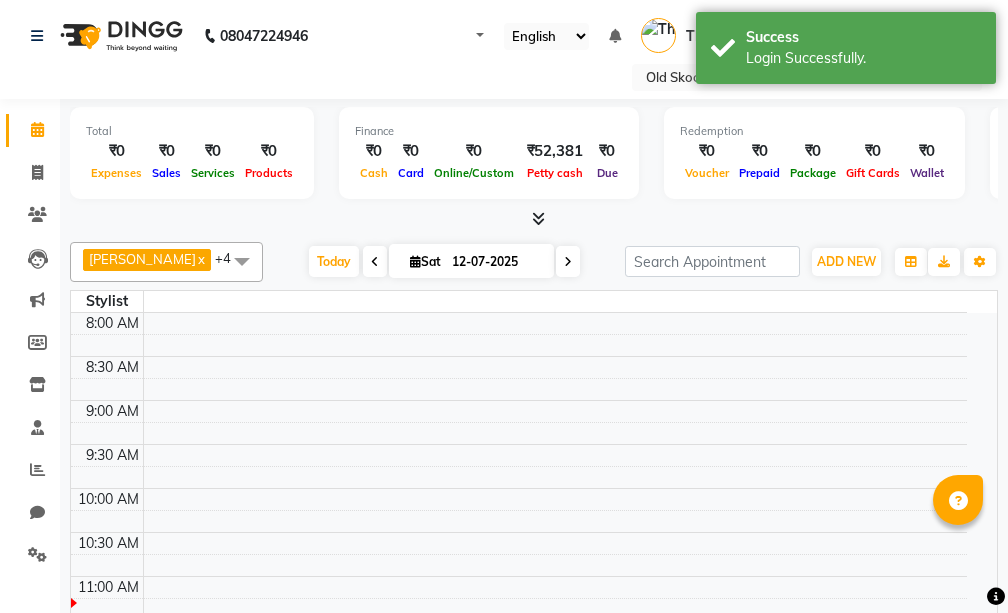 select on "en" 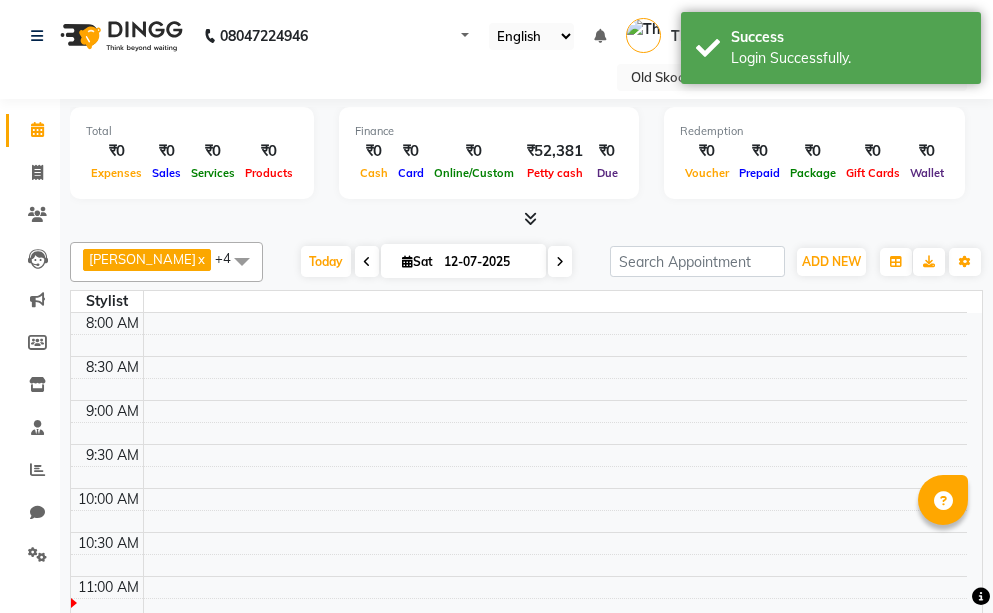 scroll, scrollTop: 0, scrollLeft: 0, axis: both 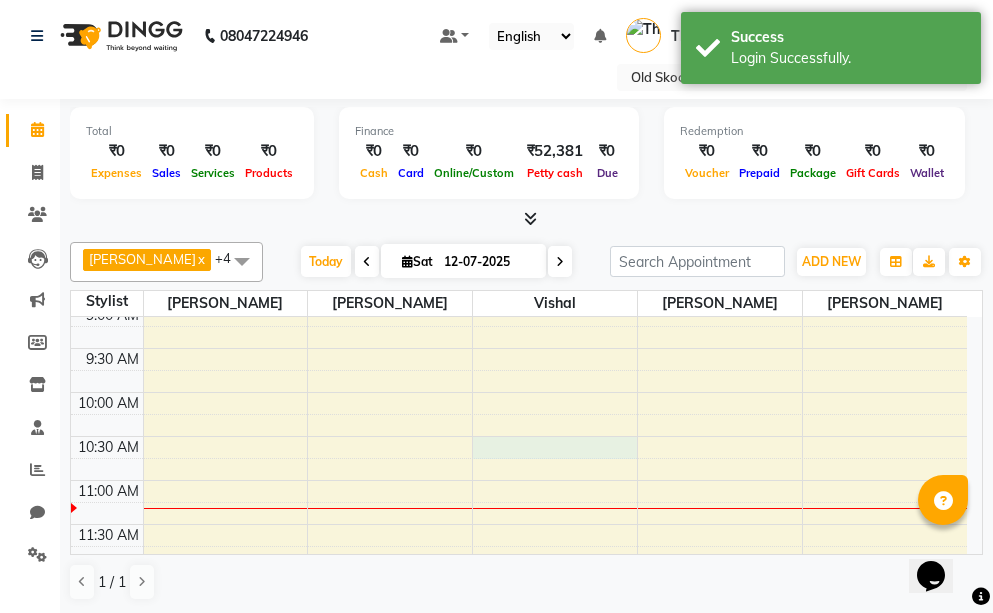click on "8:00 AM 8:30 AM 9:00 AM 9:30 AM 10:00 AM 10:30 AM 11:00 AM 11:30 AM 12:00 PM 12:30 PM 1:00 PM 1:30 PM 2:00 PM 2:30 PM 3:00 PM 3:30 PM 4:00 PM 4:30 PM 5:00 PM 5:30 PM 6:00 PM 6:30 PM 7:00 PM 7:30 PM 8:00 PM 8:30 PM" at bounding box center (519, 788) 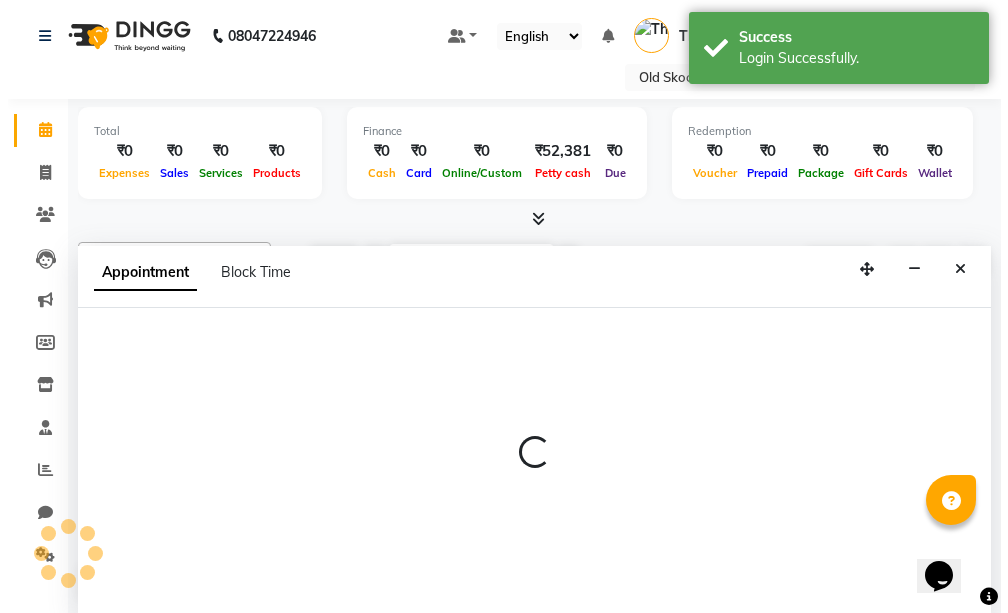 scroll, scrollTop: 1, scrollLeft: 0, axis: vertical 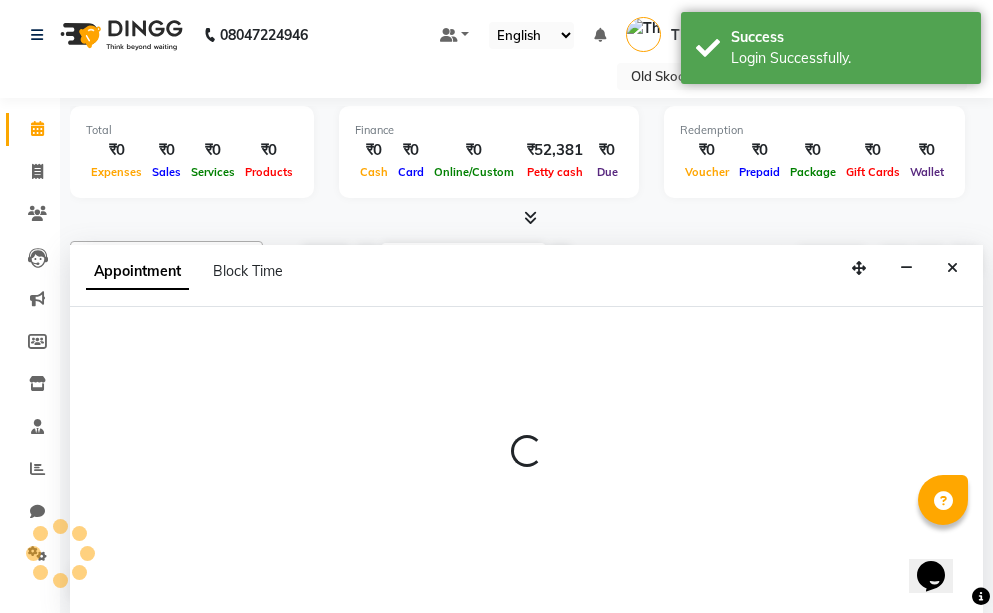 select on "84326" 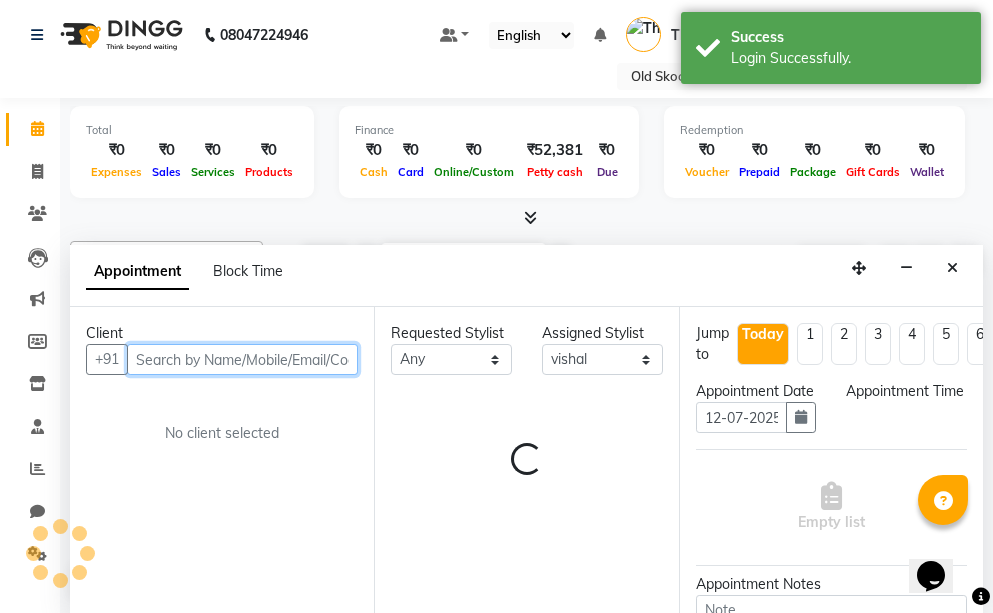 select on "630" 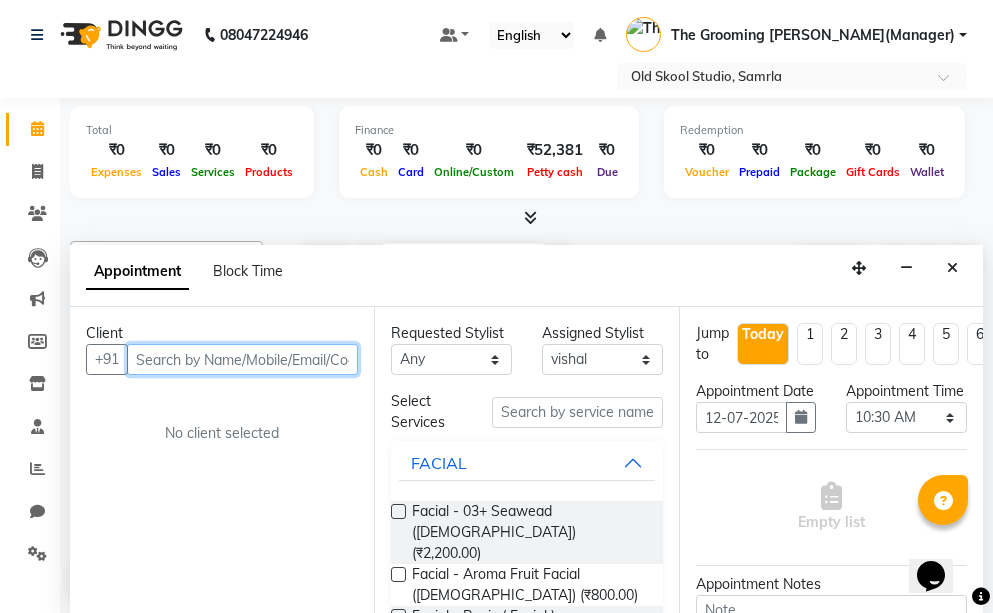 paste on "9888391871" 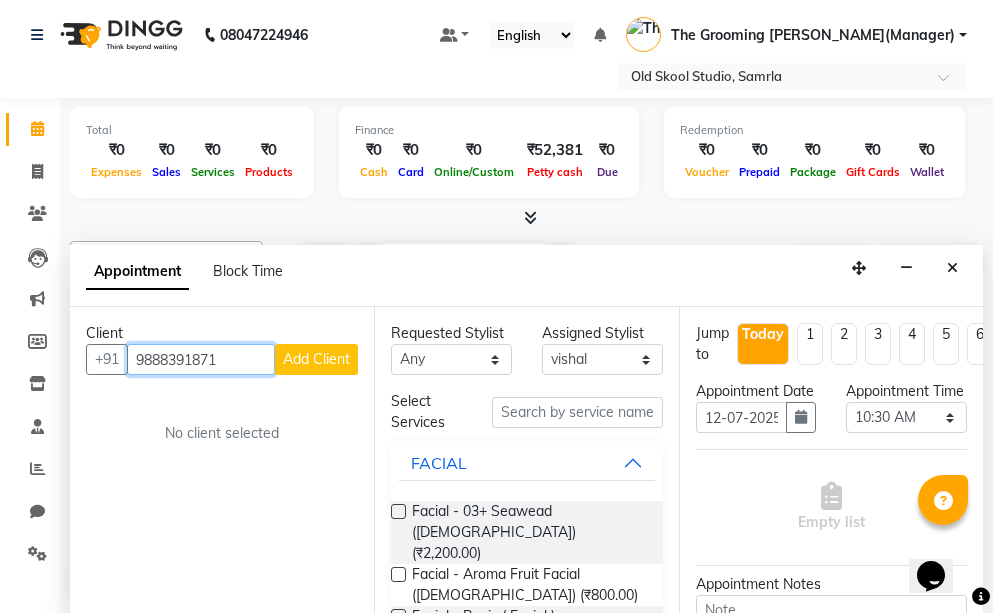 type on "9888391871" 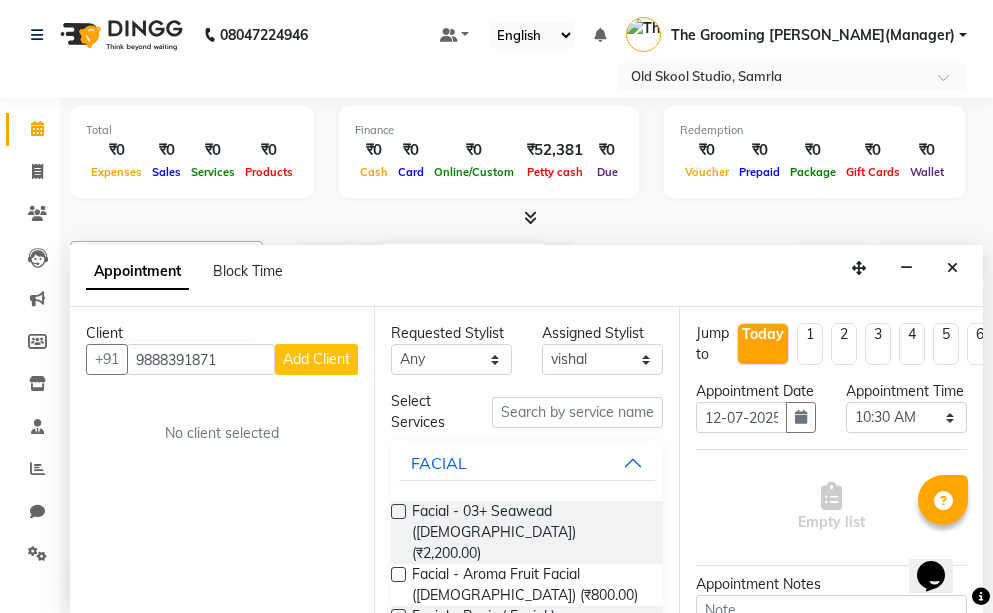 click on "Add Client" at bounding box center [316, 359] 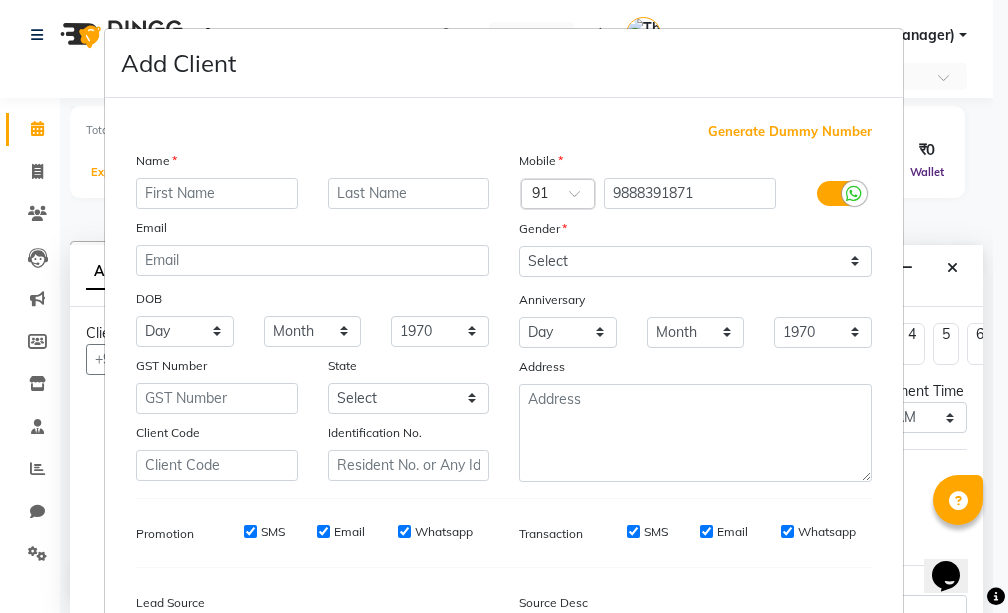 click at bounding box center (217, 193) 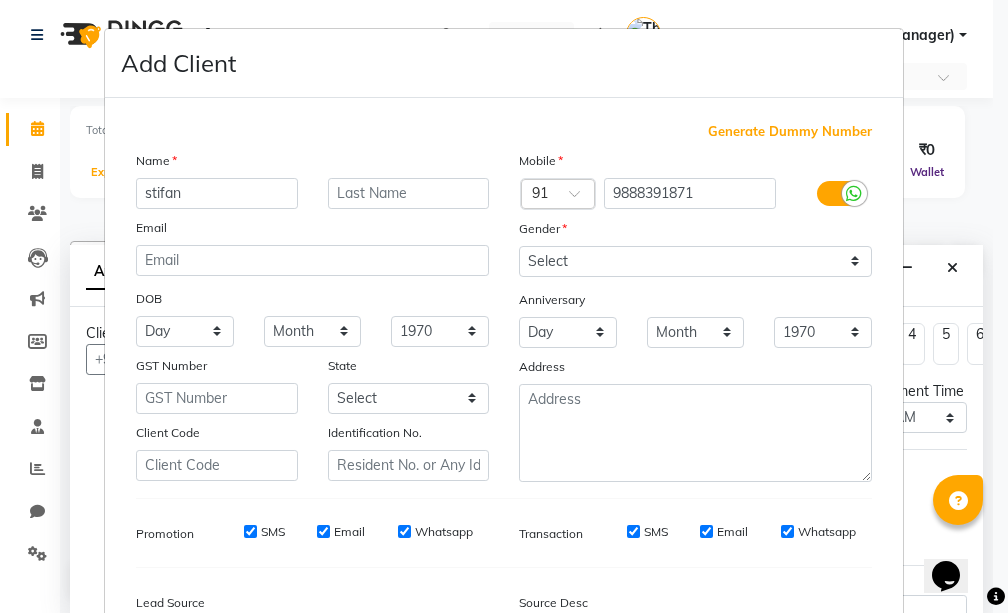 type on "stifan" 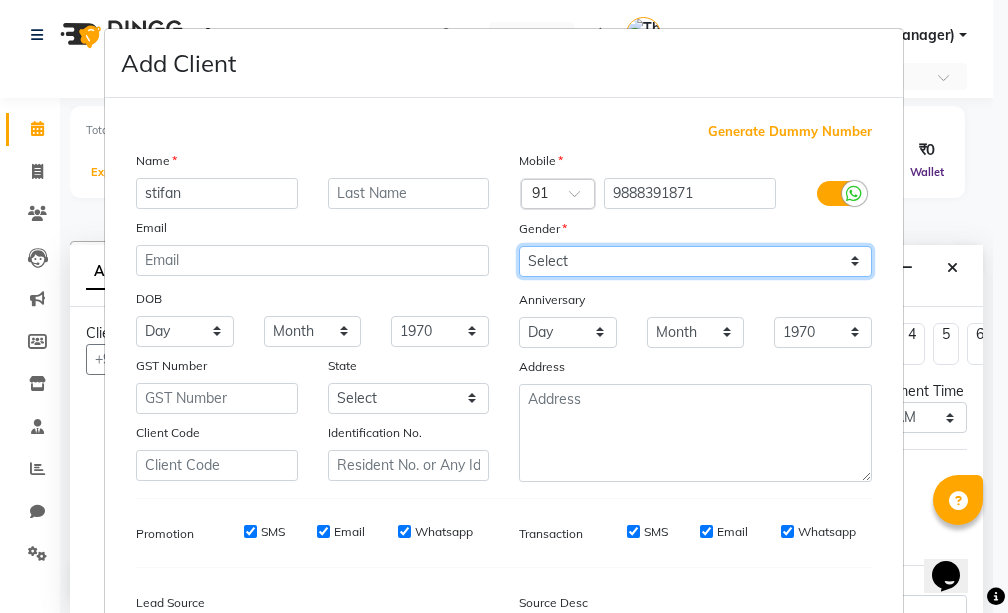 click on "Select [DEMOGRAPHIC_DATA] [DEMOGRAPHIC_DATA] Other Prefer Not To Say" at bounding box center (695, 261) 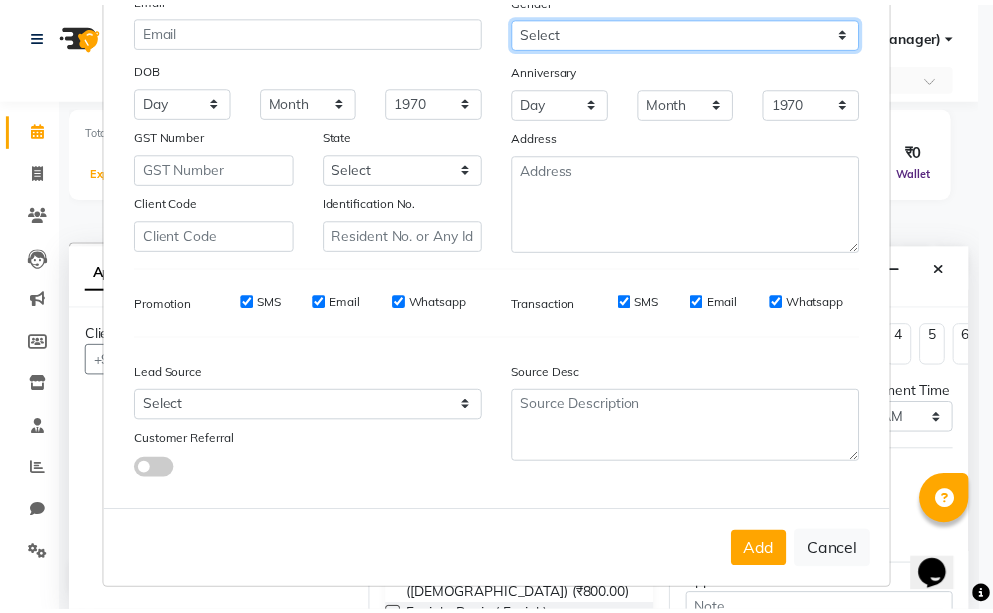 scroll, scrollTop: 236, scrollLeft: 0, axis: vertical 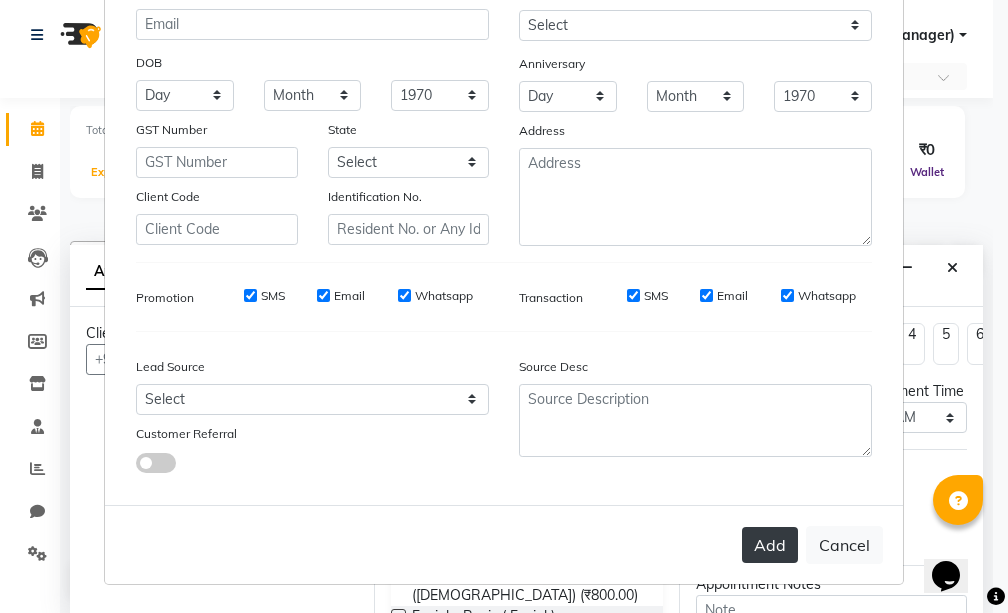 click on "Add" at bounding box center (770, 545) 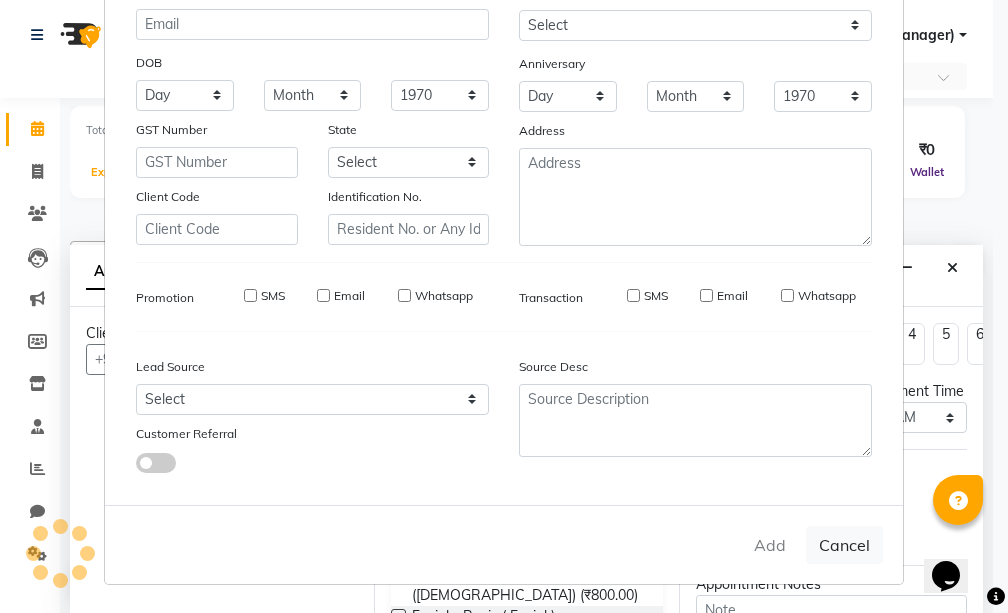 type 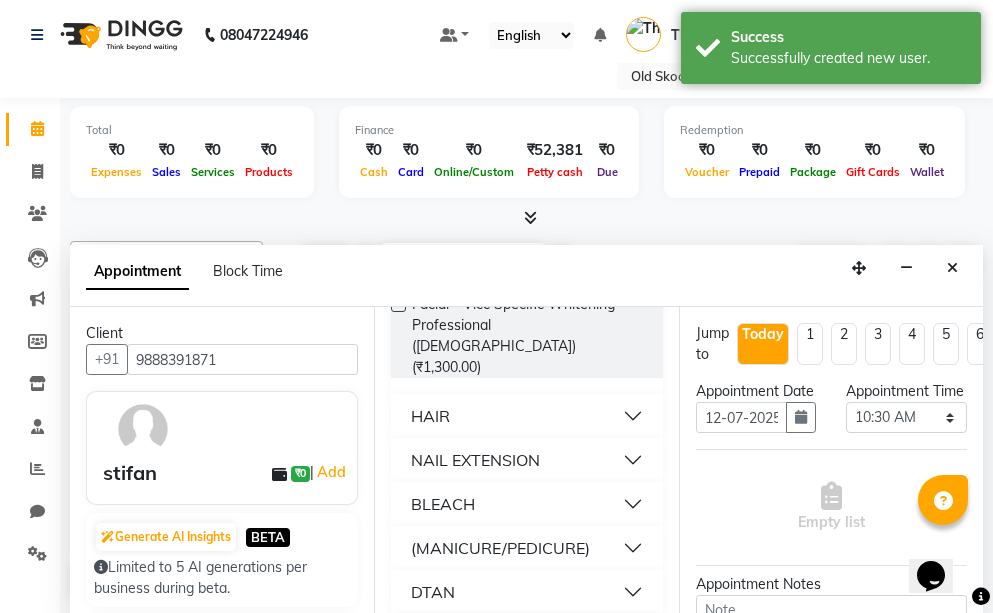 scroll, scrollTop: 700, scrollLeft: 0, axis: vertical 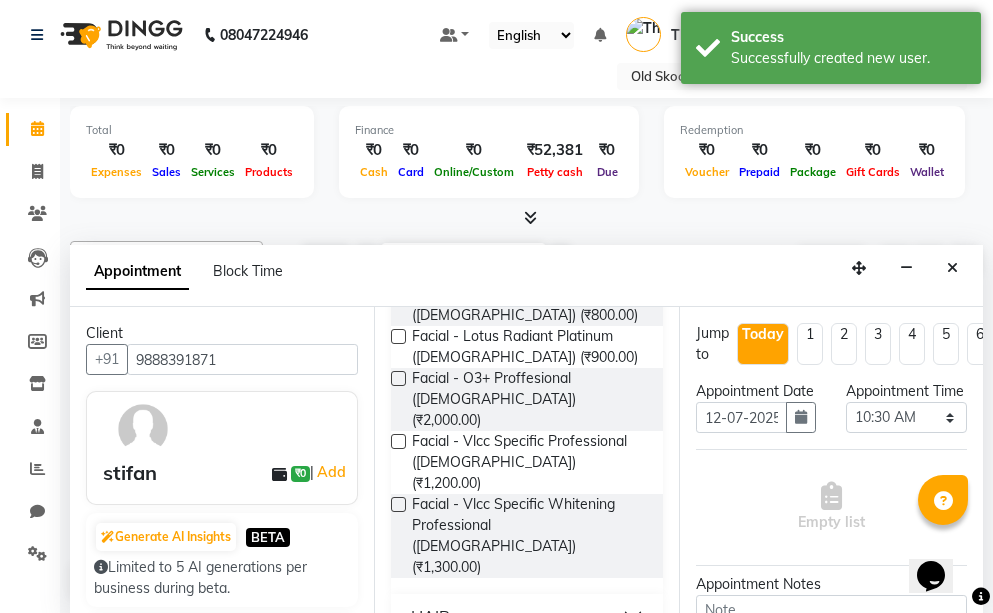 click on "HAIR" at bounding box center (526, 616) 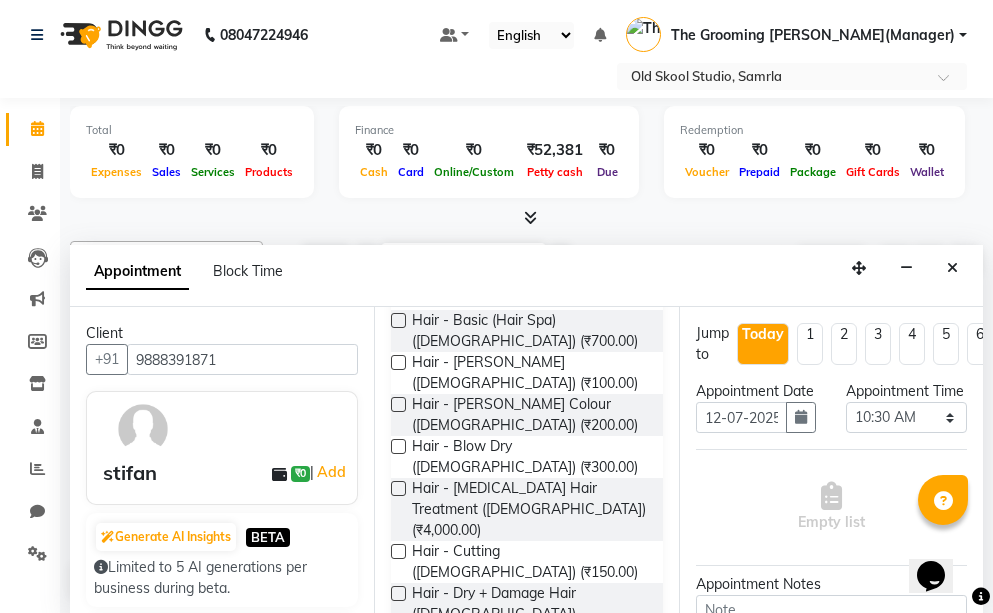 scroll, scrollTop: 1400, scrollLeft: 0, axis: vertical 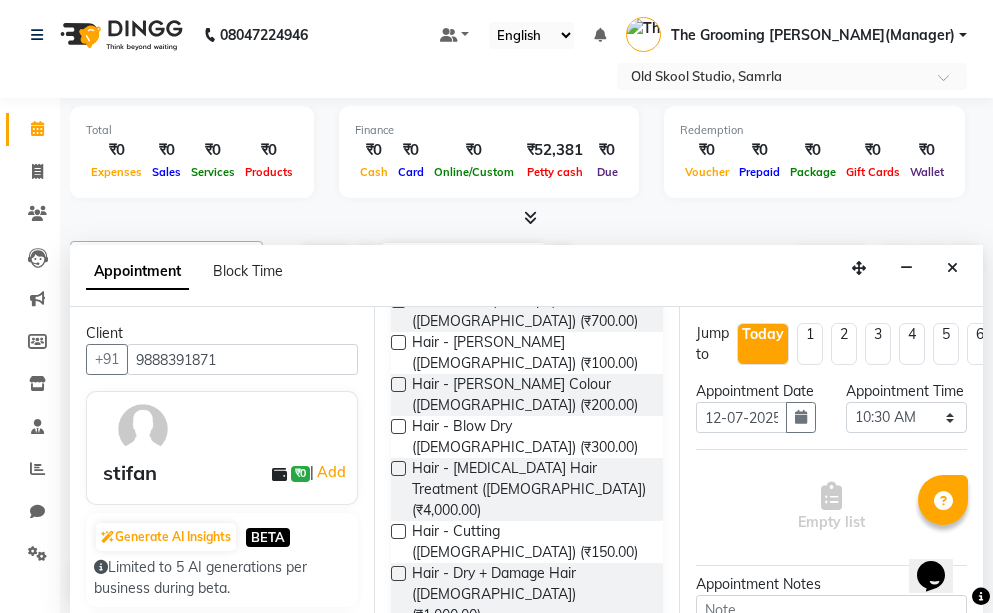 click on "Hair - Hair Setting ([DEMOGRAPHIC_DATA]) (₹100.00)" at bounding box center [529, 983] 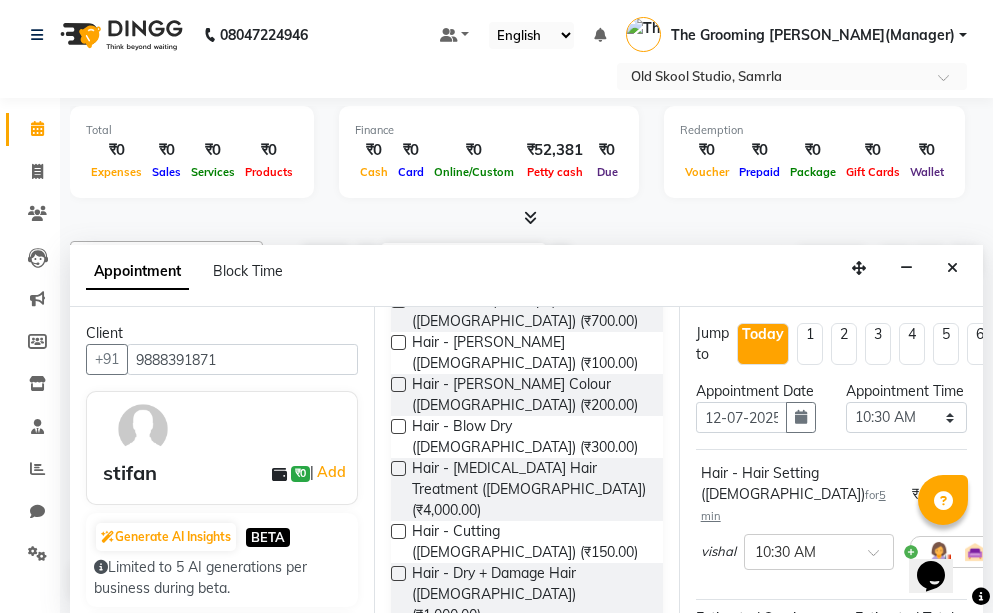 click at bounding box center (398, 972) 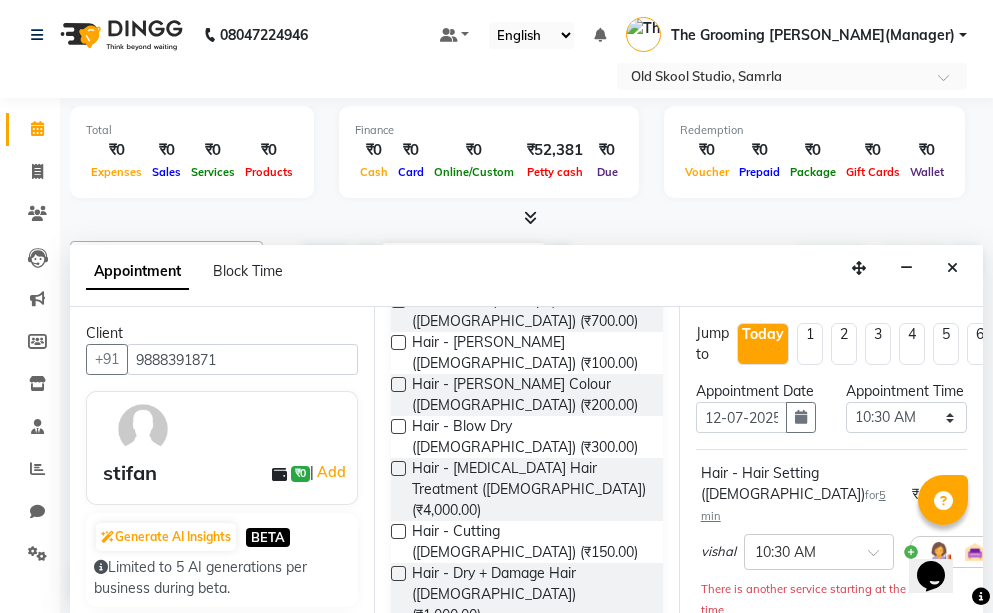 click at bounding box center (398, 972) 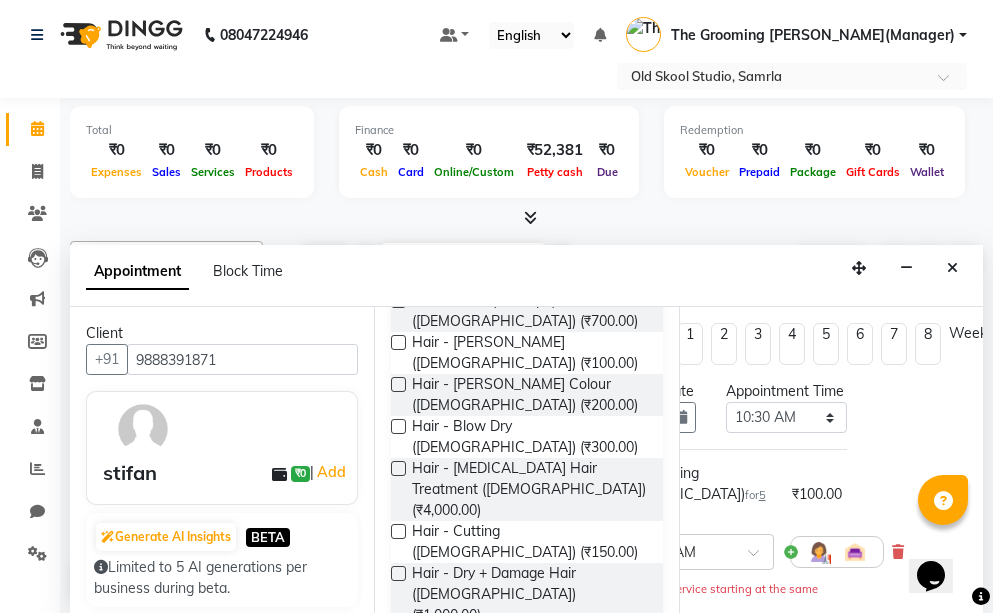 scroll, scrollTop: 0, scrollLeft: 147, axis: horizontal 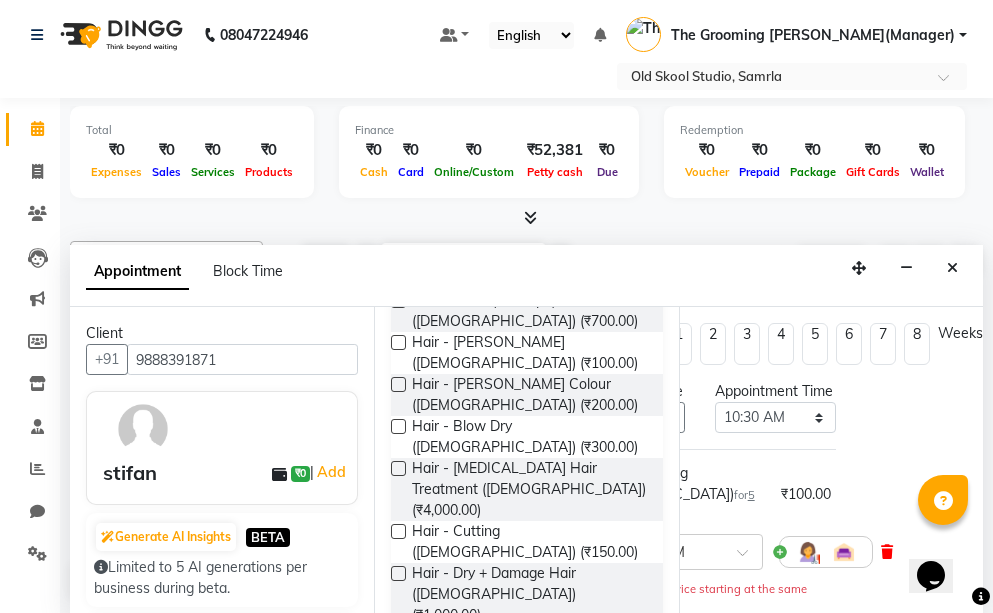 click at bounding box center (887, 552) 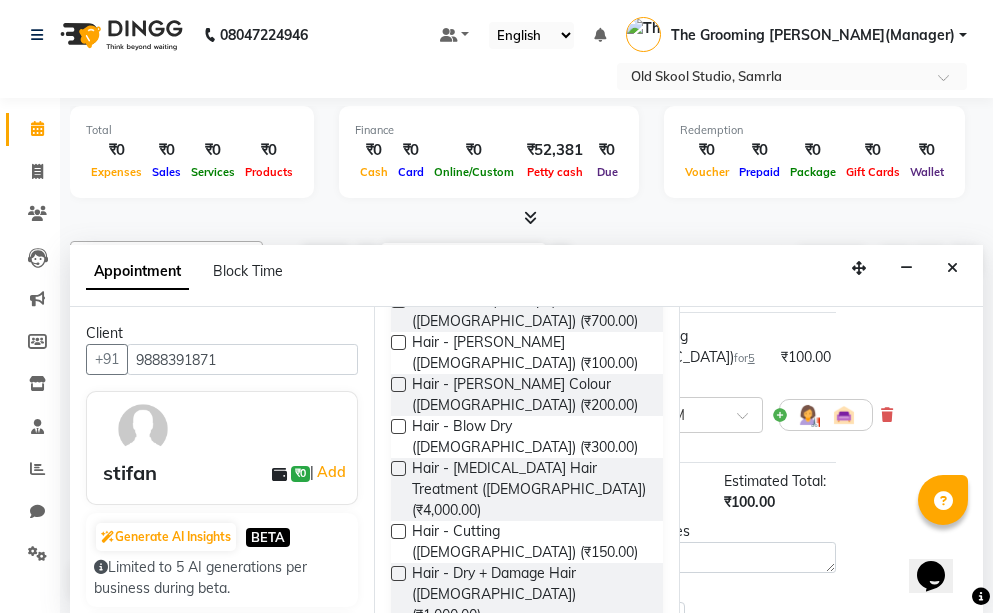 scroll, scrollTop: 136, scrollLeft: 147, axis: both 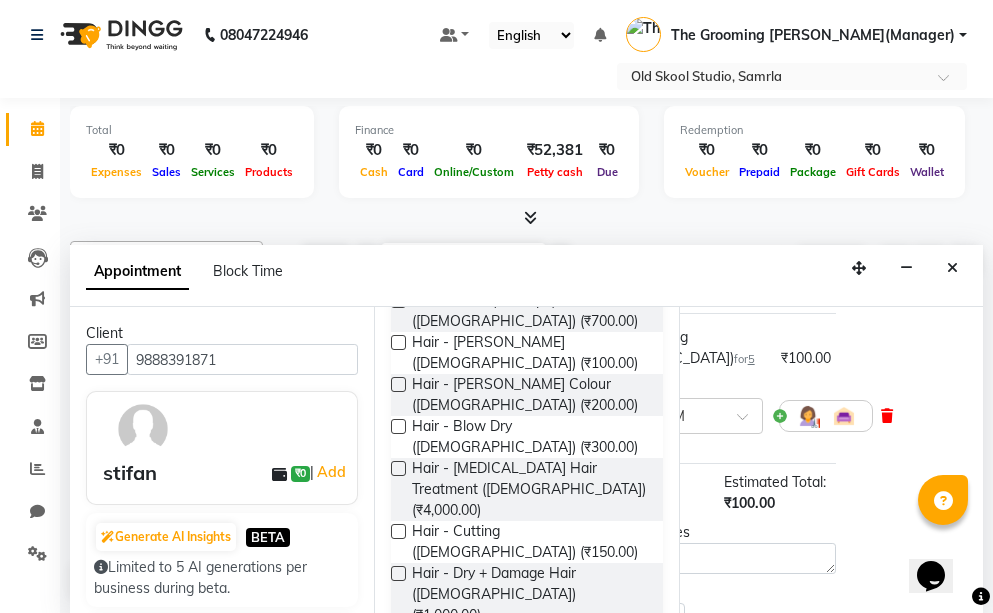 click at bounding box center [887, 416] 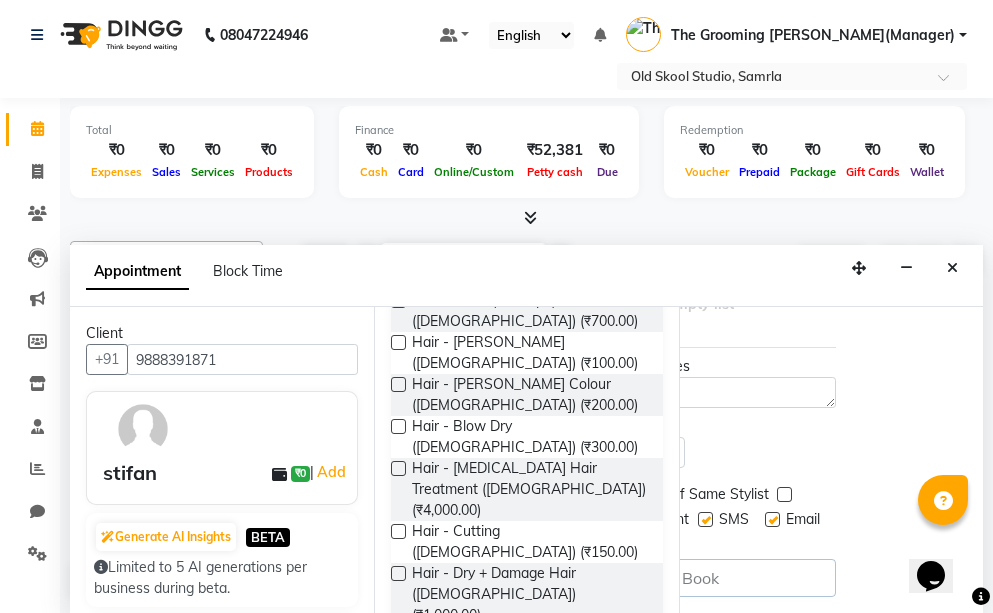 scroll, scrollTop: 0, scrollLeft: 147, axis: horizontal 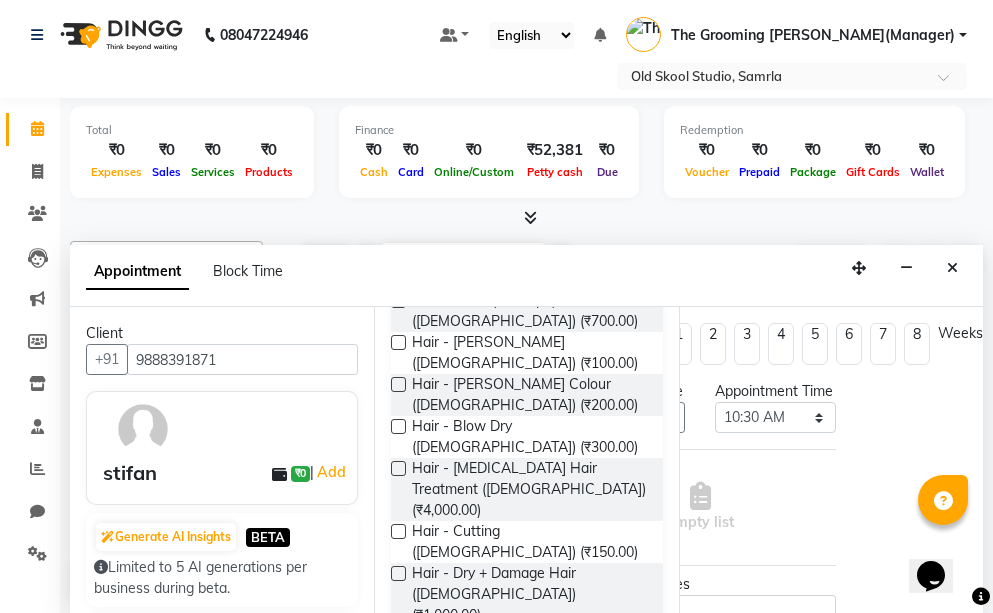 click at bounding box center [398, 972] 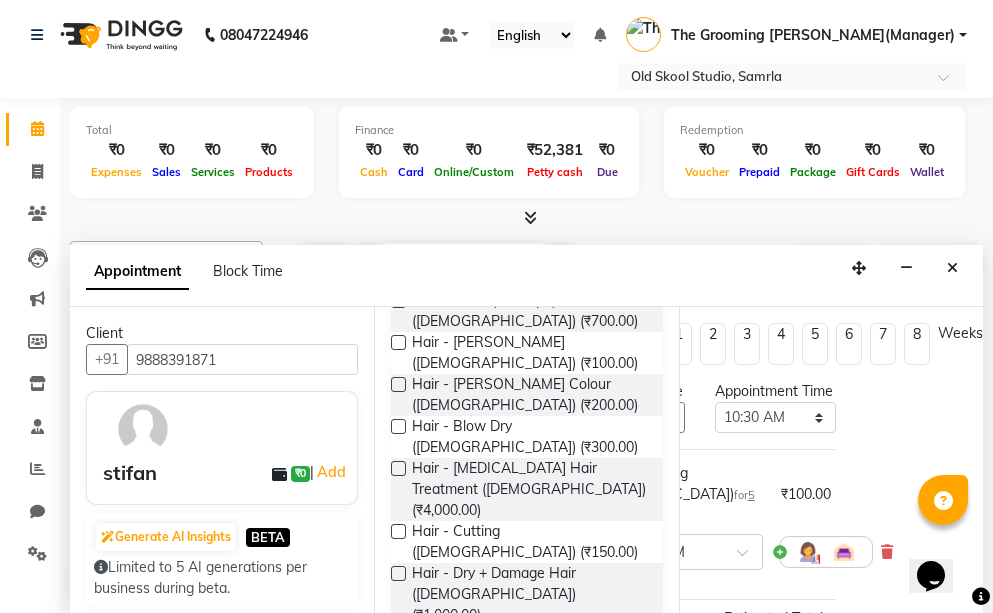 checkbox on "false" 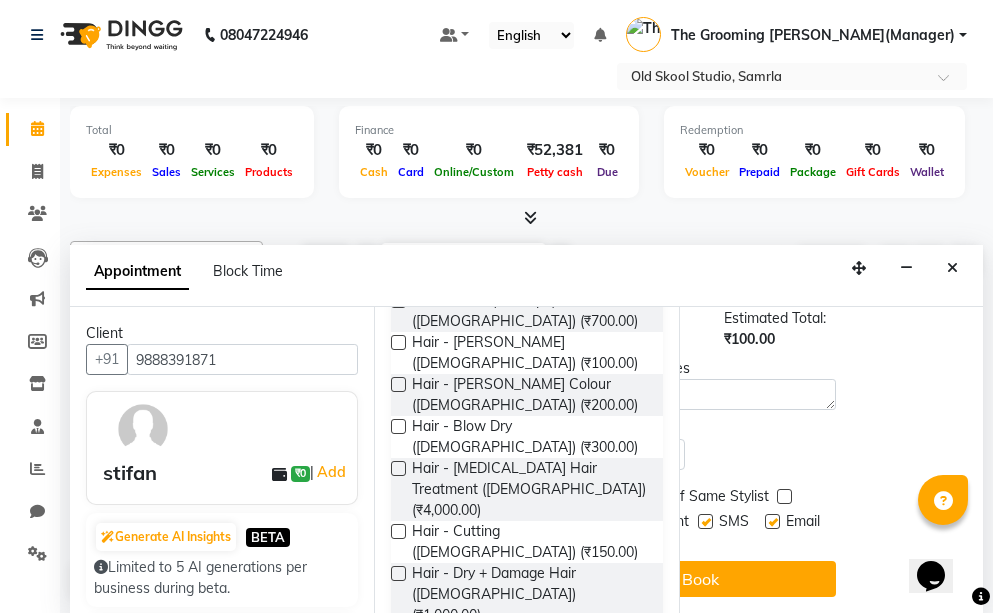 scroll, scrollTop: 336, scrollLeft: 147, axis: both 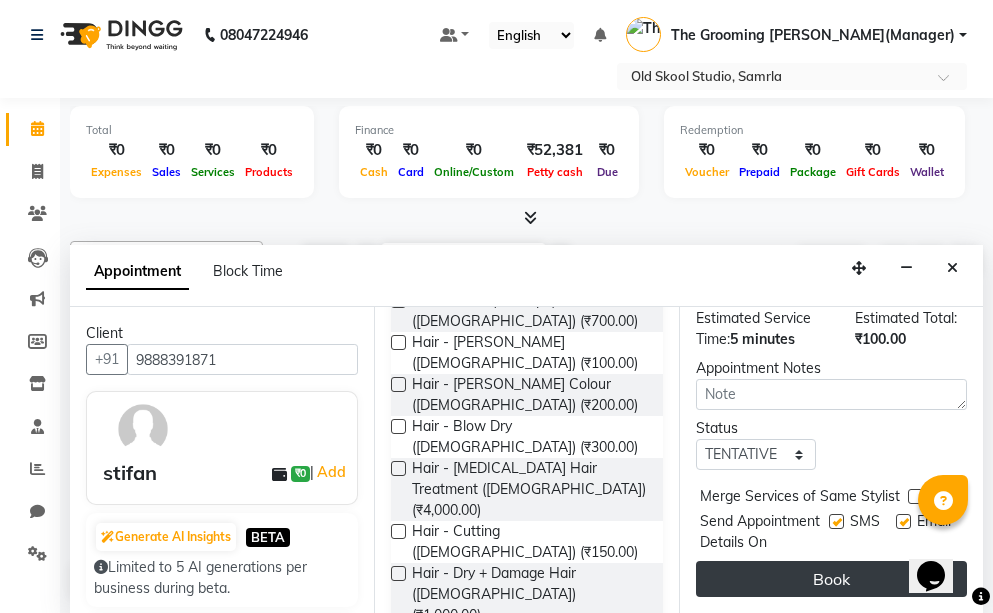 click on "Book" at bounding box center [831, 579] 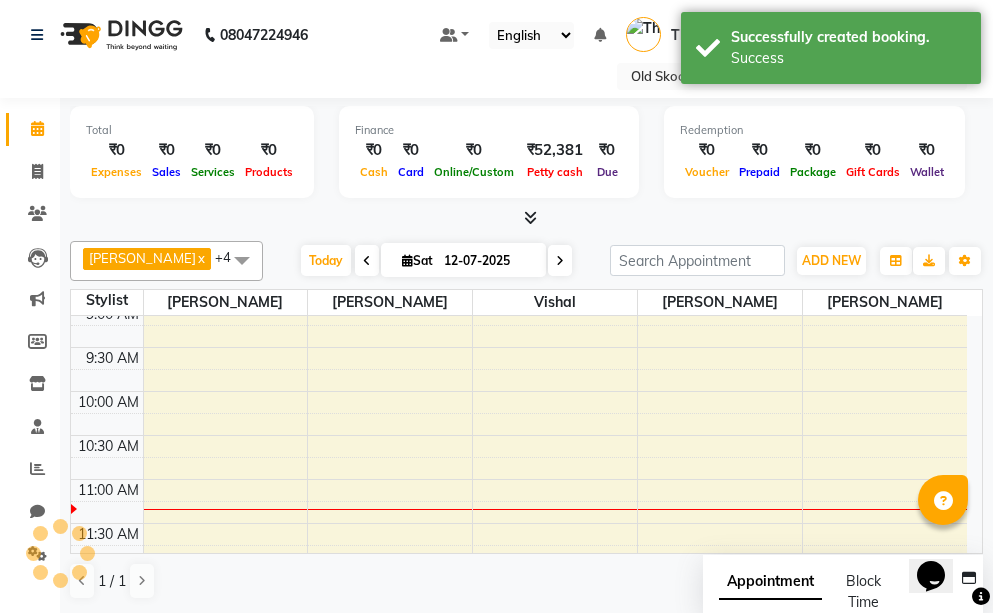 scroll, scrollTop: 0, scrollLeft: 0, axis: both 